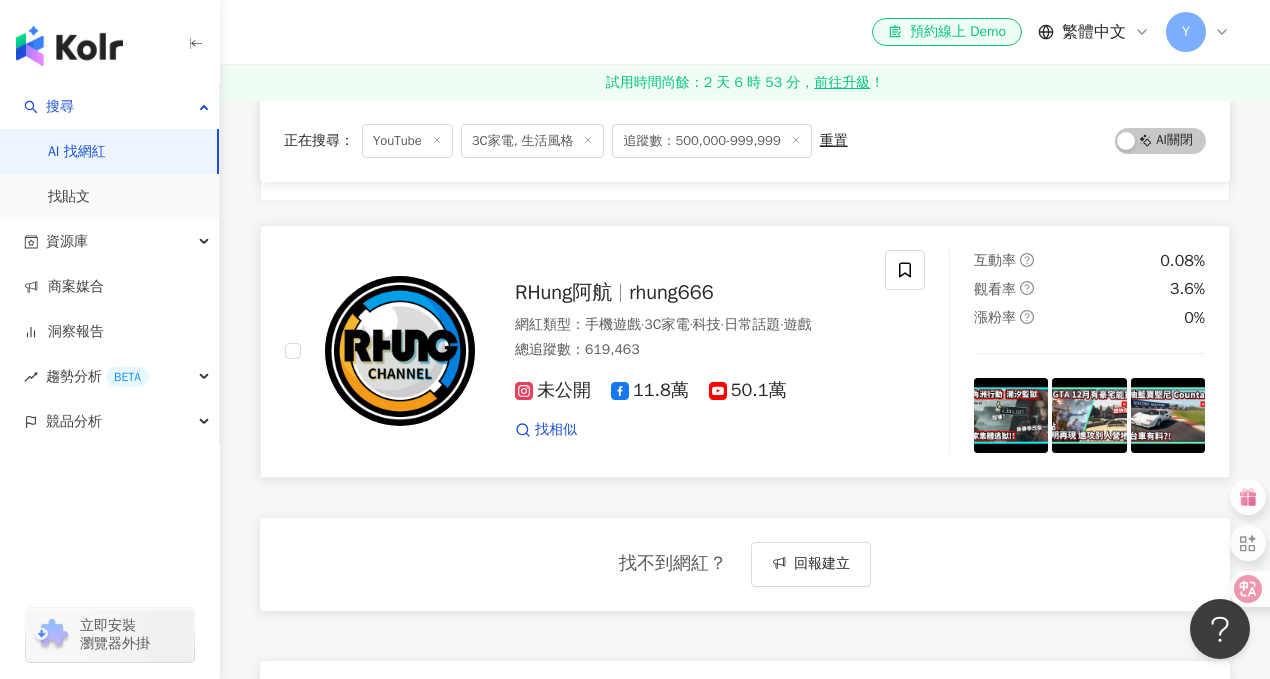 scroll, scrollTop: 0, scrollLeft: 0, axis: both 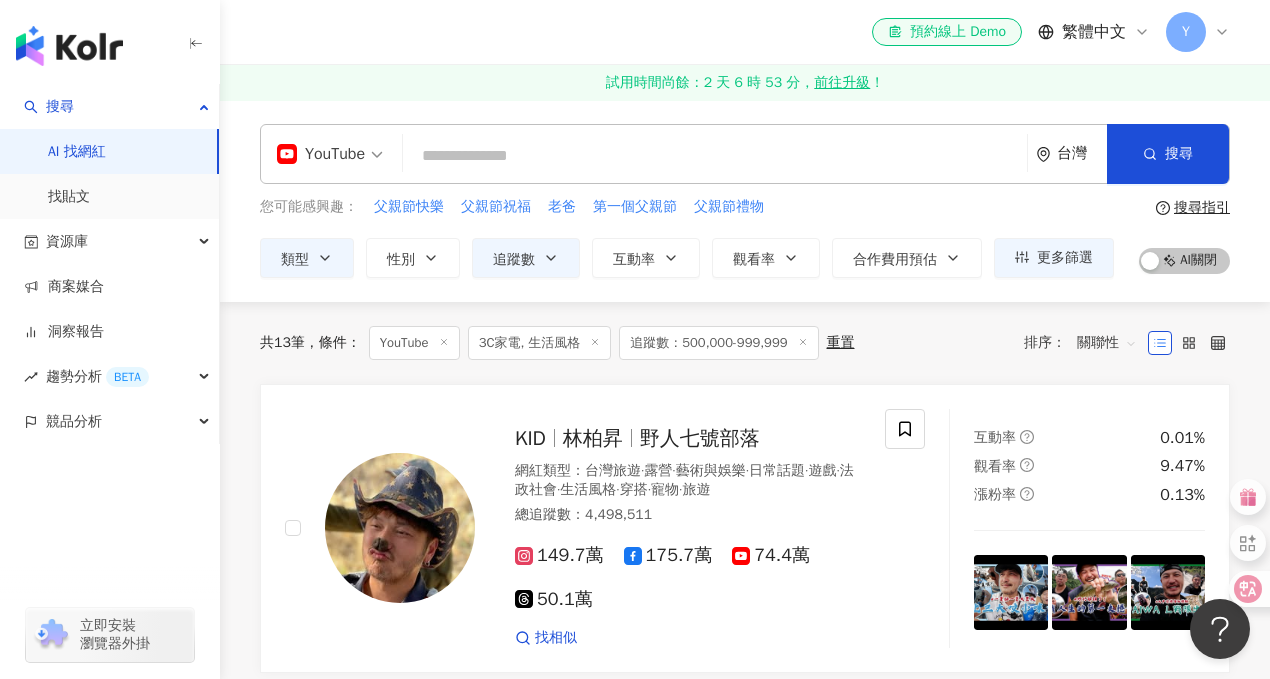 click 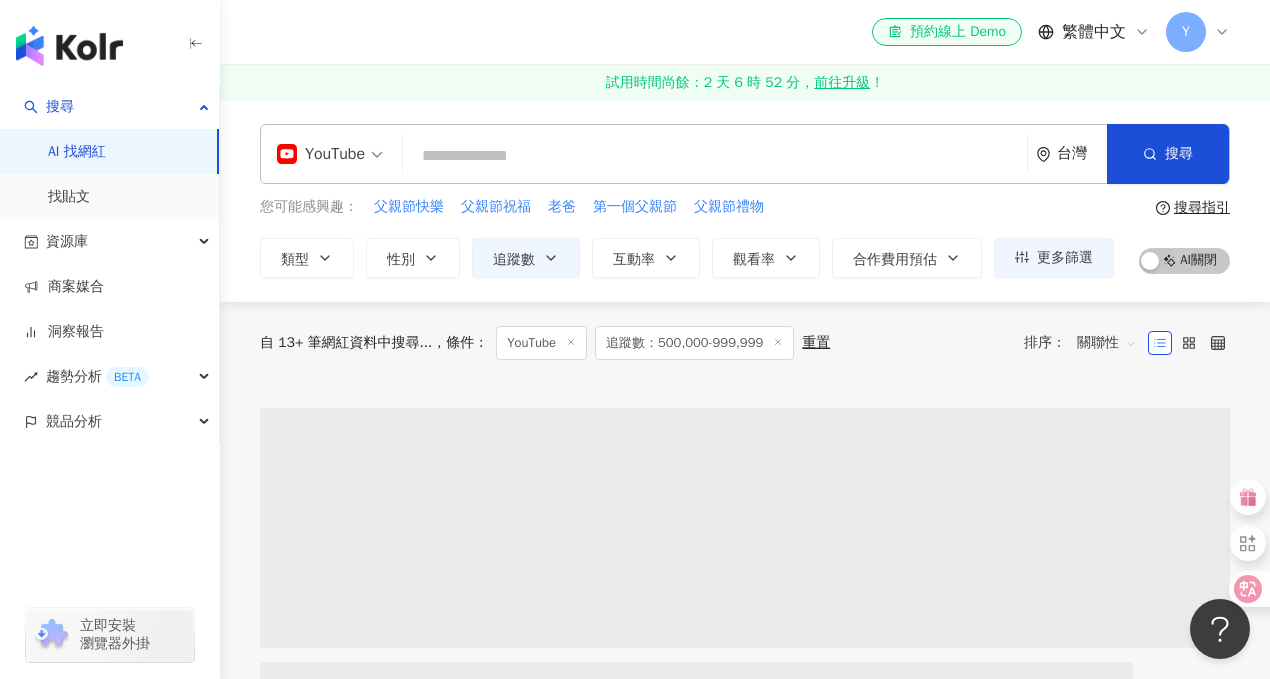 click 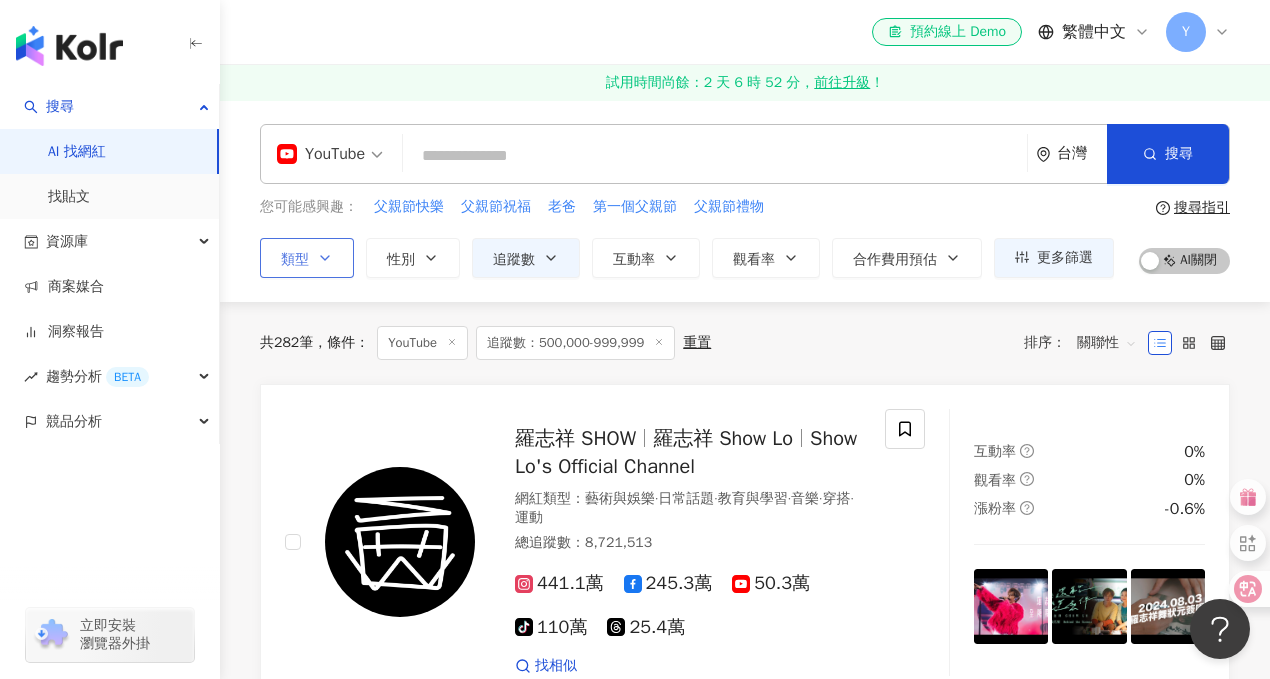 click 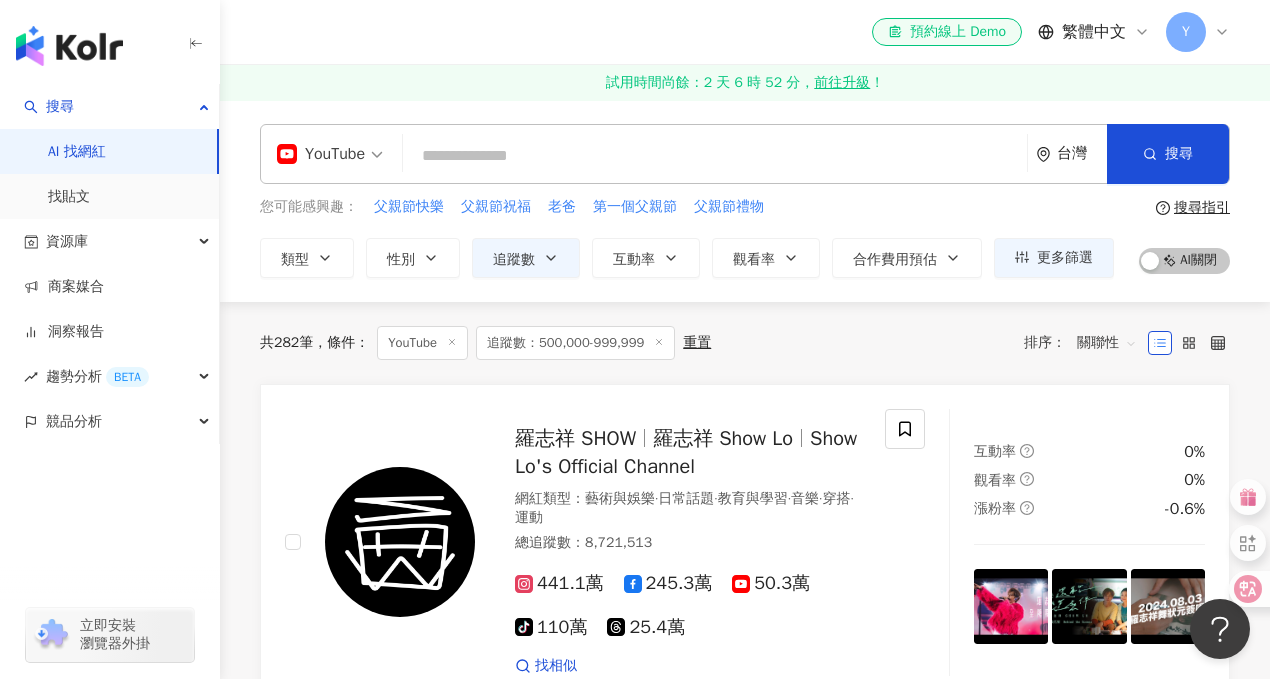 click at bounding box center (330, 154) 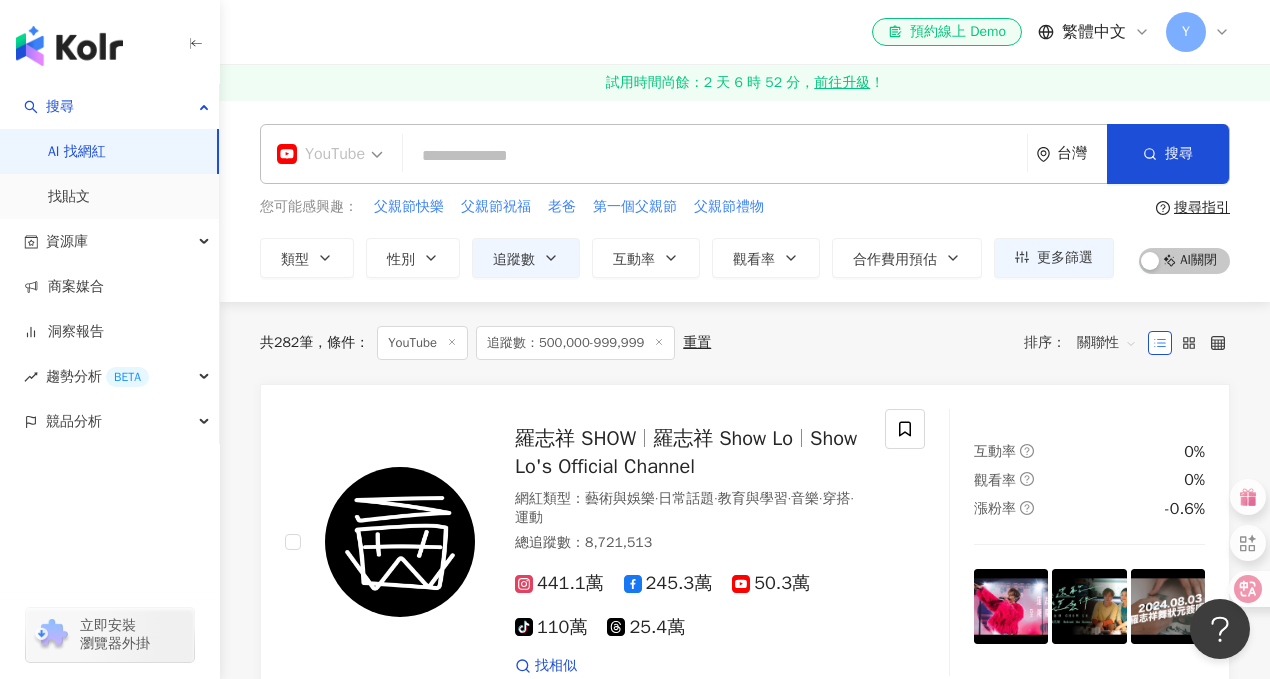 scroll, scrollTop: 84, scrollLeft: 0, axis: vertical 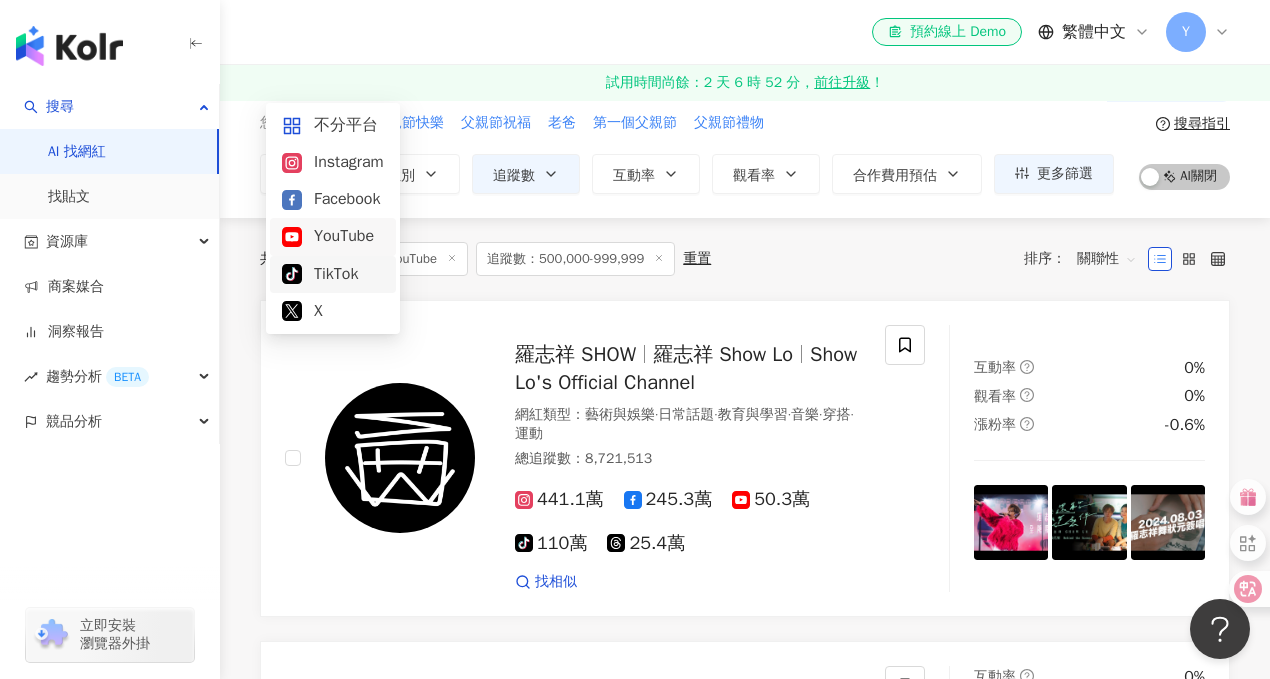 click on "共  282  筆 條件 ： YouTube 追蹤數：500,000-999,999 重置 排序： 關聯性 羅志祥 SHOW 羅志祥 Show Lo Show Lo's Official Channel 網紅類型 ： 藝術與娛樂  ·  日常話題  ·  教育與學習  ·  音樂  ·  穿搭  ·  運動 總追蹤數 ： 8,721,513 441.1萬 245.3萬 50.3萬 tiktok-icon 110萬 25.4萬 找相似 互動率 0% 觀看率 0% 漲粉率 -0.6% 歐陽娜娜 Nabi Nana OuYang 網紅類型 ： 藝術與娛樂  ·  日常話題  ·  音樂  ·  旅遊 總追蹤數 ： 5,234,924 376萬 87.2萬 60.3萬 找相似 互動率 0% 觀看率 0% 漲粉率 -0.17% 艾瑞絲 Aries 網紅類型 ： 醫美  ·  彩妝  ·  感情  ·  保養  ·  日常話題  ·  家庭  ·  命理占卜  ·  醫療與健康  ·  旅遊 總追蹤數 ： 5,628,727 75.8萬 351萬 50.2萬 tiktok-icon 63.3萬 22.6萬 找相似 互動率 0.04% 觀看率 3.55% 漲粉率 -0.4% 楊丞琳 Rainie rainie77 網紅類型 ： 藝術與娛樂  ·  美妝時尚  ·  音樂 總追蹤數 ： 5,969,417 217.1萬 323萬 ：" at bounding box center [745, 2436] 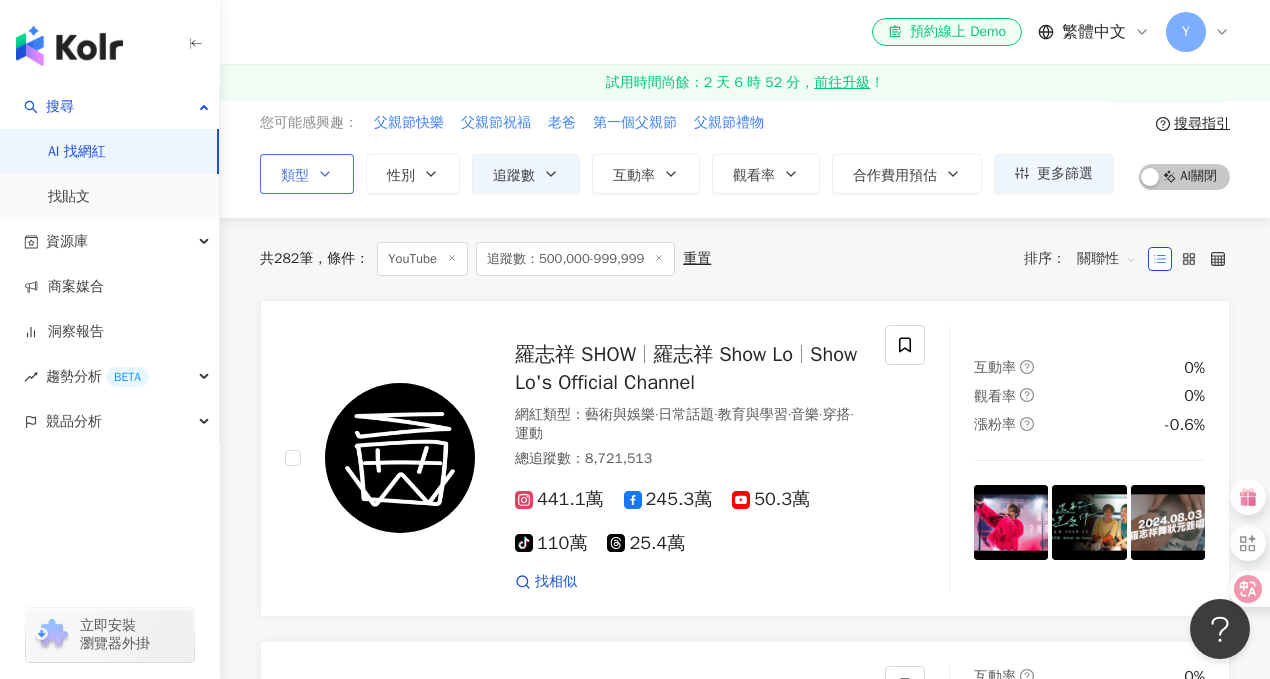 click on "類型" at bounding box center [307, 174] 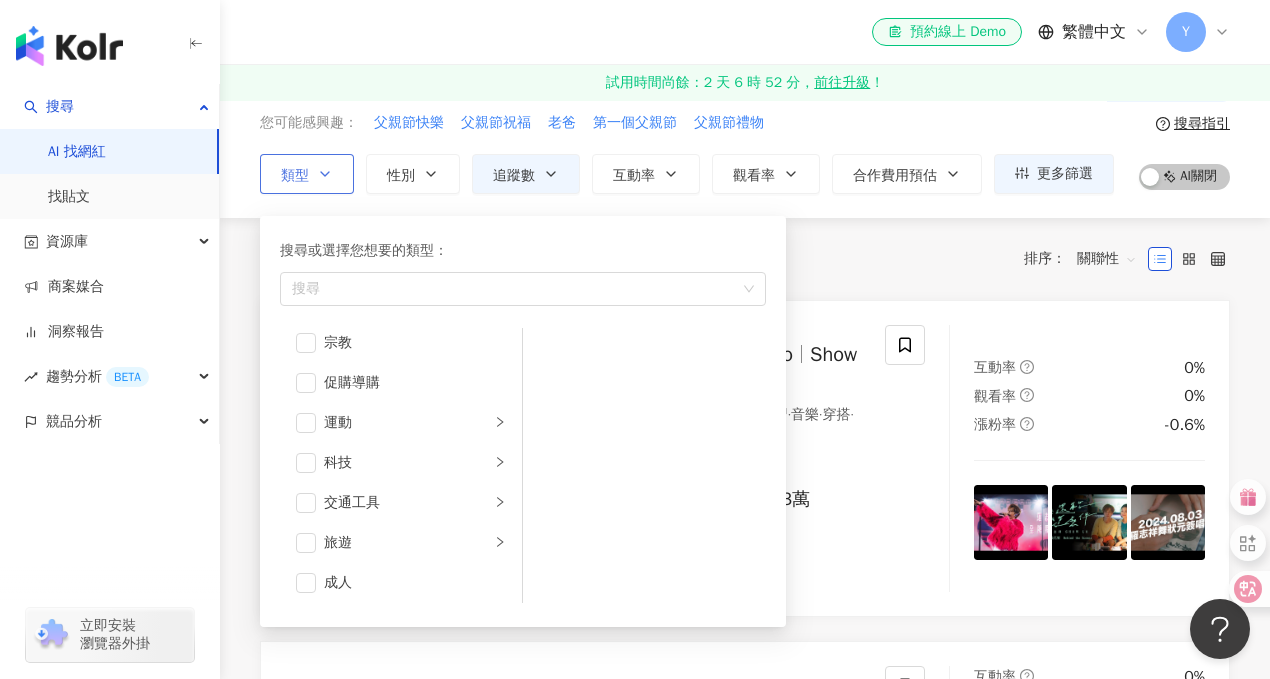 scroll, scrollTop: 693, scrollLeft: 0, axis: vertical 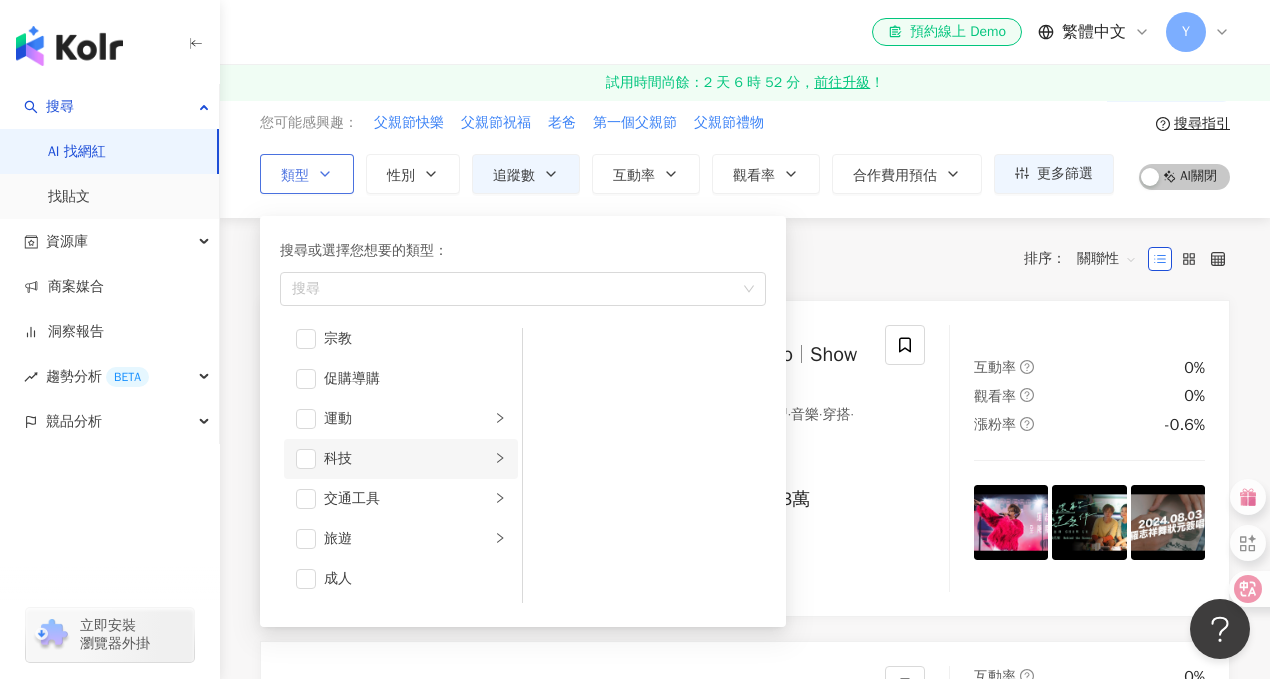 click 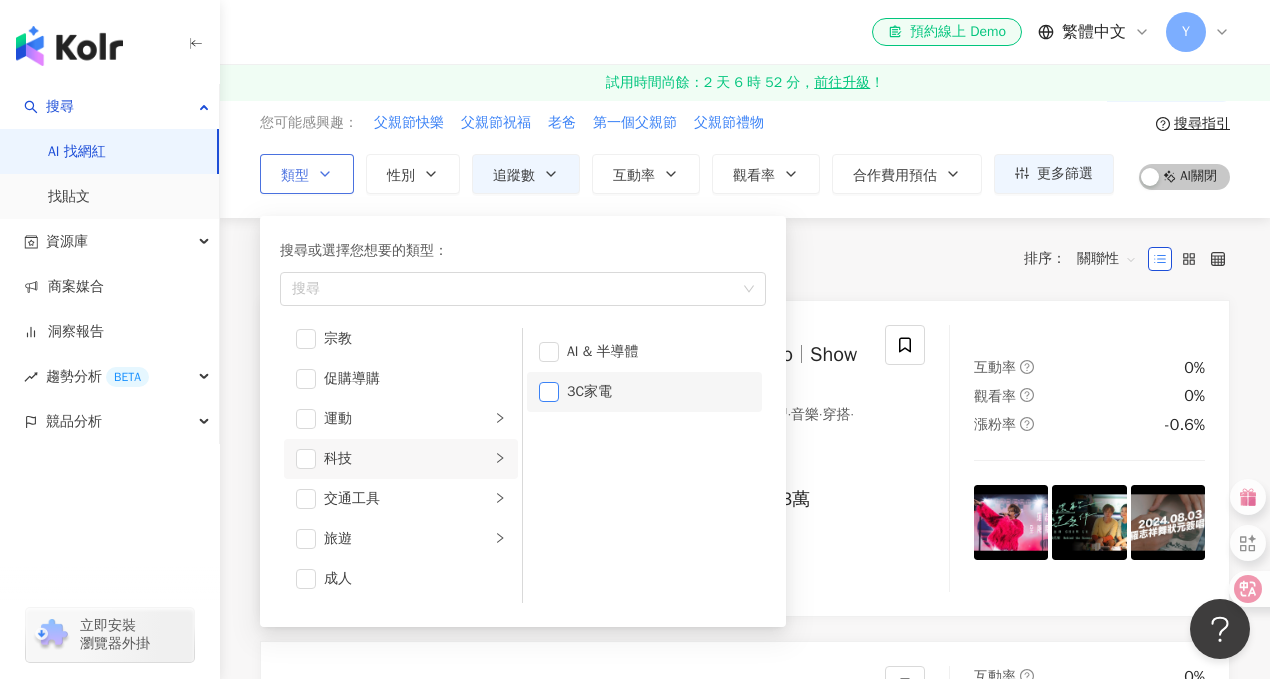 click at bounding box center (549, 392) 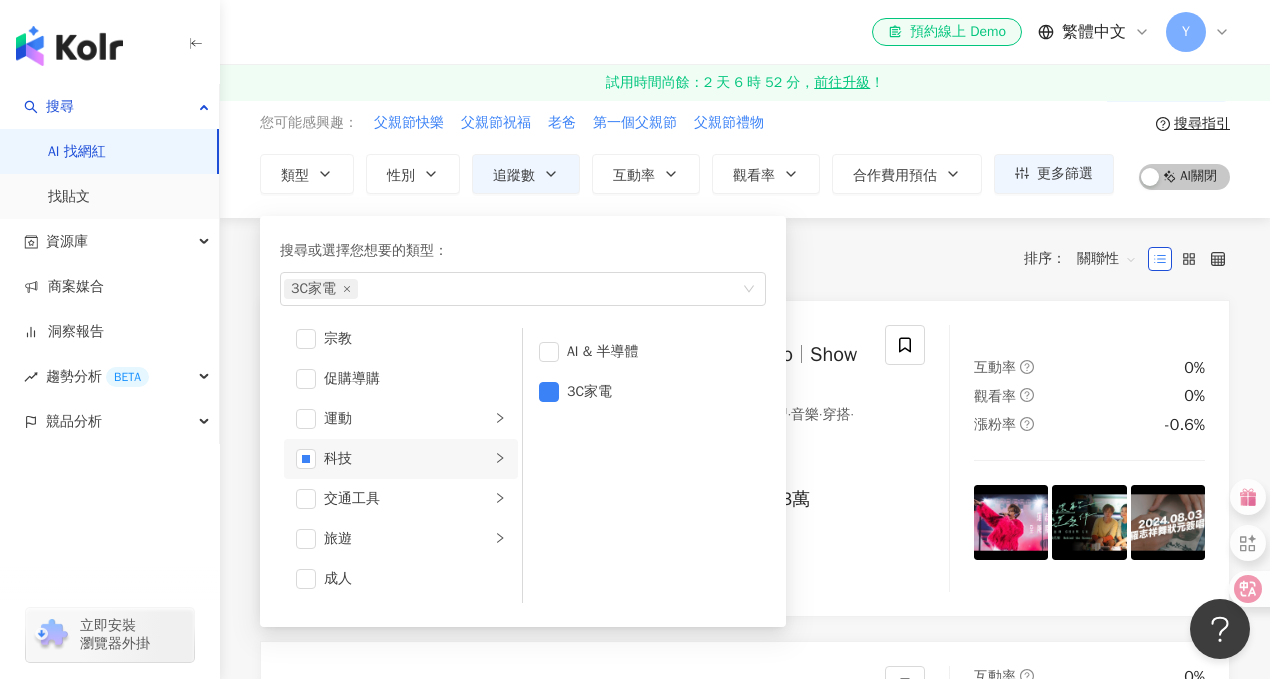 click on "共  282  筆 條件 ： YouTube 追蹤數：500,000-999,999 重置 排序： 關聯性 羅志祥 SHOW 羅志祥 Show Lo Show Lo's Official Channel 網紅類型 ： 藝術與娛樂  ·  日常話題  ·  教育與學習  ·  音樂  ·  穿搭  ·  運動 總追蹤數 ： 8,721,513 441.1萬 245.3萬 50.3萬 tiktok-icon 110萬 25.4萬 找相似 互動率 0% 觀看率 0% 漲粉率 -0.6% 歐陽娜娜 Nabi Nana OuYang 網紅類型 ： 藝術與娛樂  ·  日常話題  ·  音樂  ·  旅遊 總追蹤數 ： 5,234,924 376萬 87.2萬 60.3萬 找相似 互動率 0% 觀看率 0% 漲粉率 -0.17% 艾瑞絲 Aries 網紅類型 ： 醫美  ·  彩妝  ·  感情  ·  保養  ·  日常話題  ·  家庭  ·  命理占卜  ·  醫療與健康  ·  旅遊 總追蹤數 ： 5,628,727 75.8萬 351萬 50.2萬 tiktok-icon 63.3萬 22.6萬 找相似 互動率 0.04% 觀看率 3.55% 漲粉率 -0.4% 楊丞琳 Rainie rainie77 網紅類型 ： 藝術與娛樂  ·  美妝時尚  ·  音樂 總追蹤數 ： 5,969,417 217.1萬 323萬 ：" at bounding box center [745, 2436] 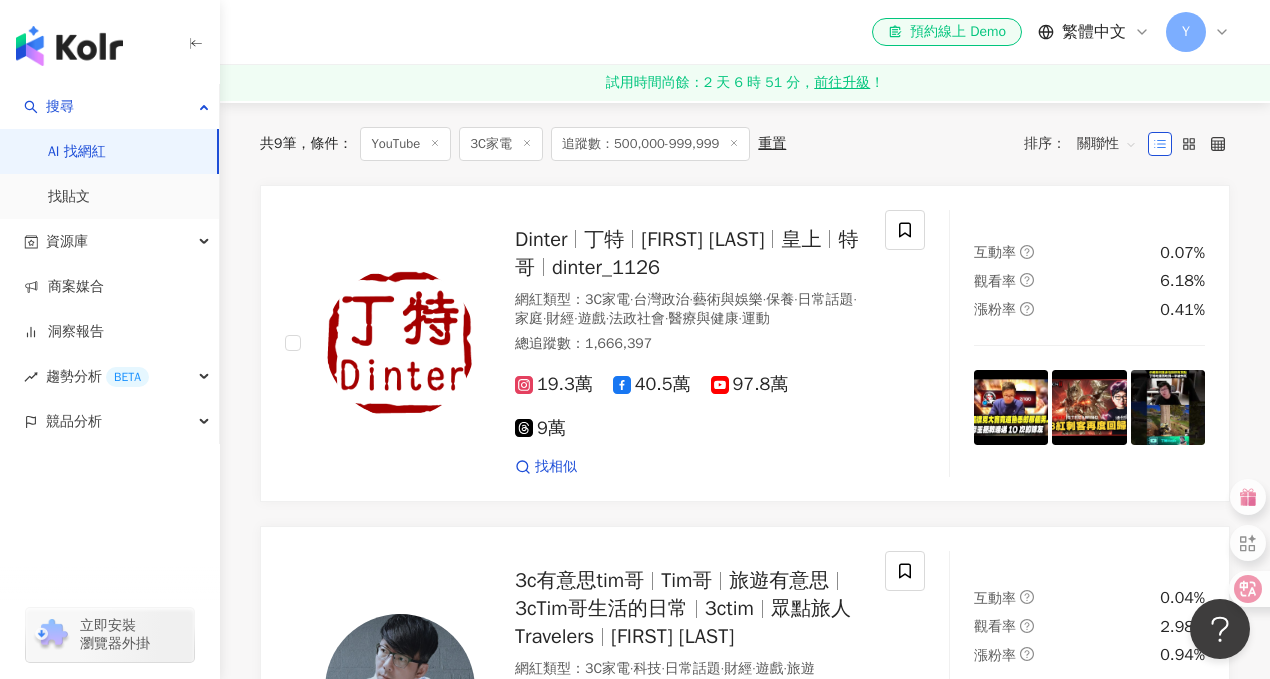 scroll, scrollTop: 0, scrollLeft: 0, axis: both 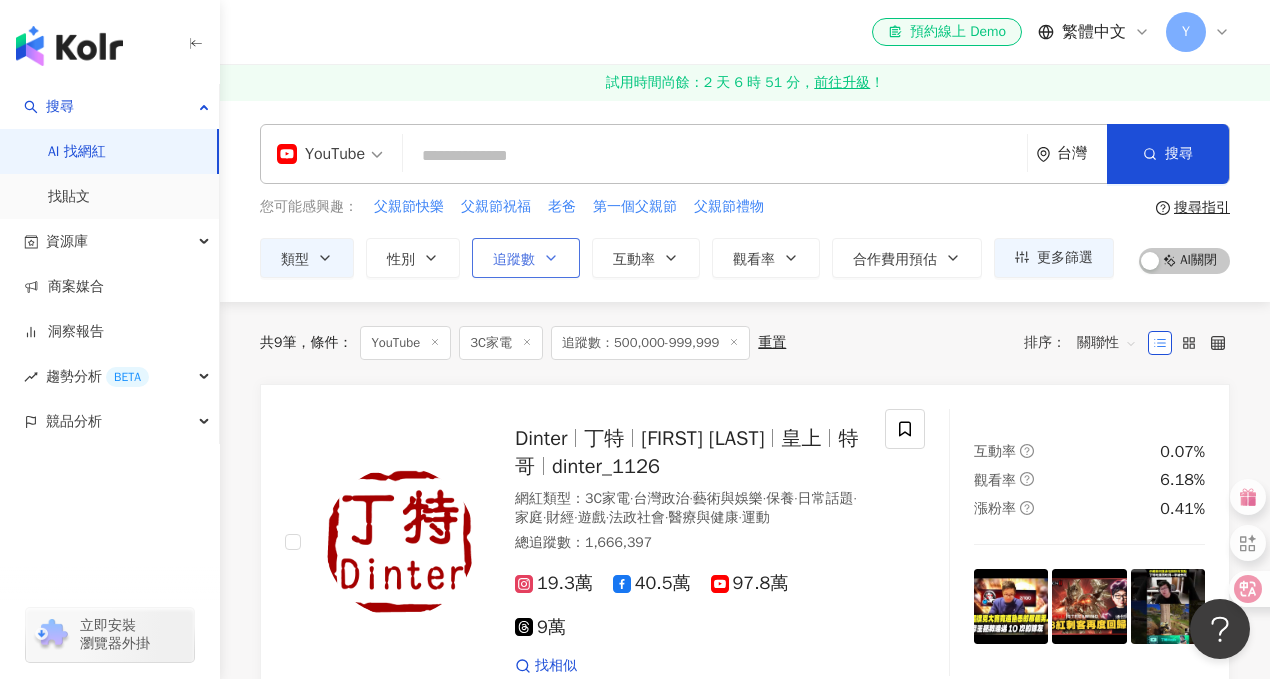 click 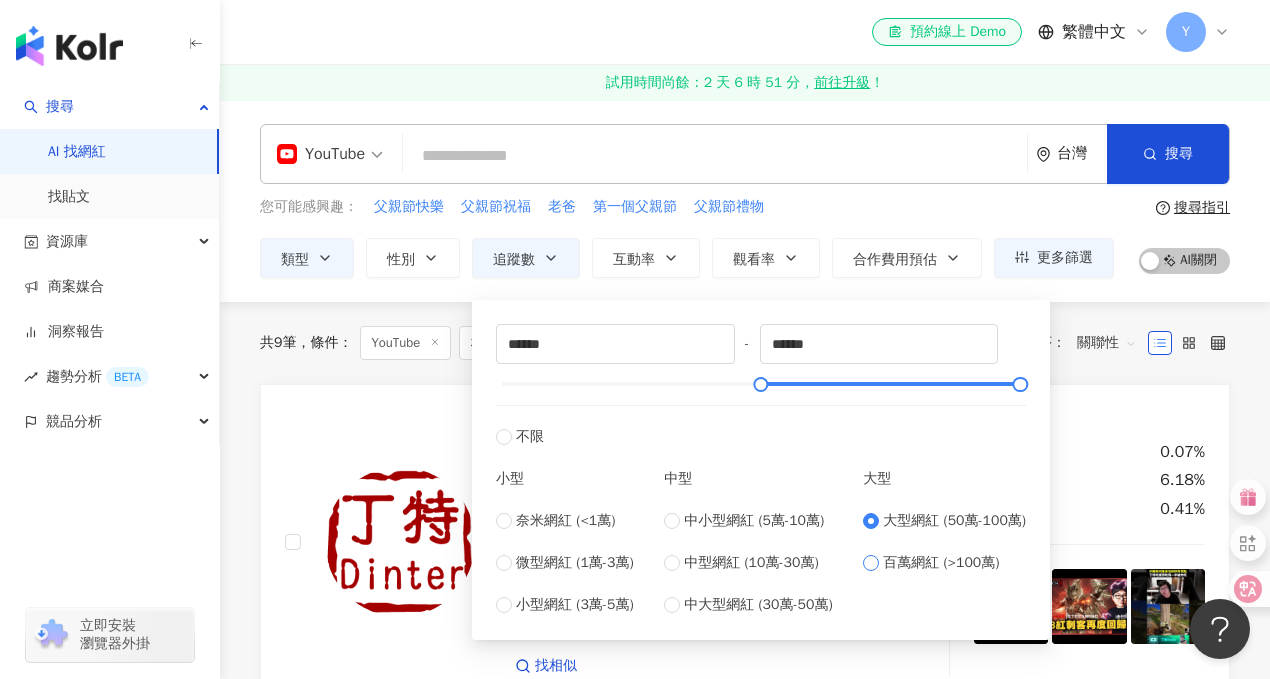 click on "百萬網紅 (>100萬)" at bounding box center [941, 563] 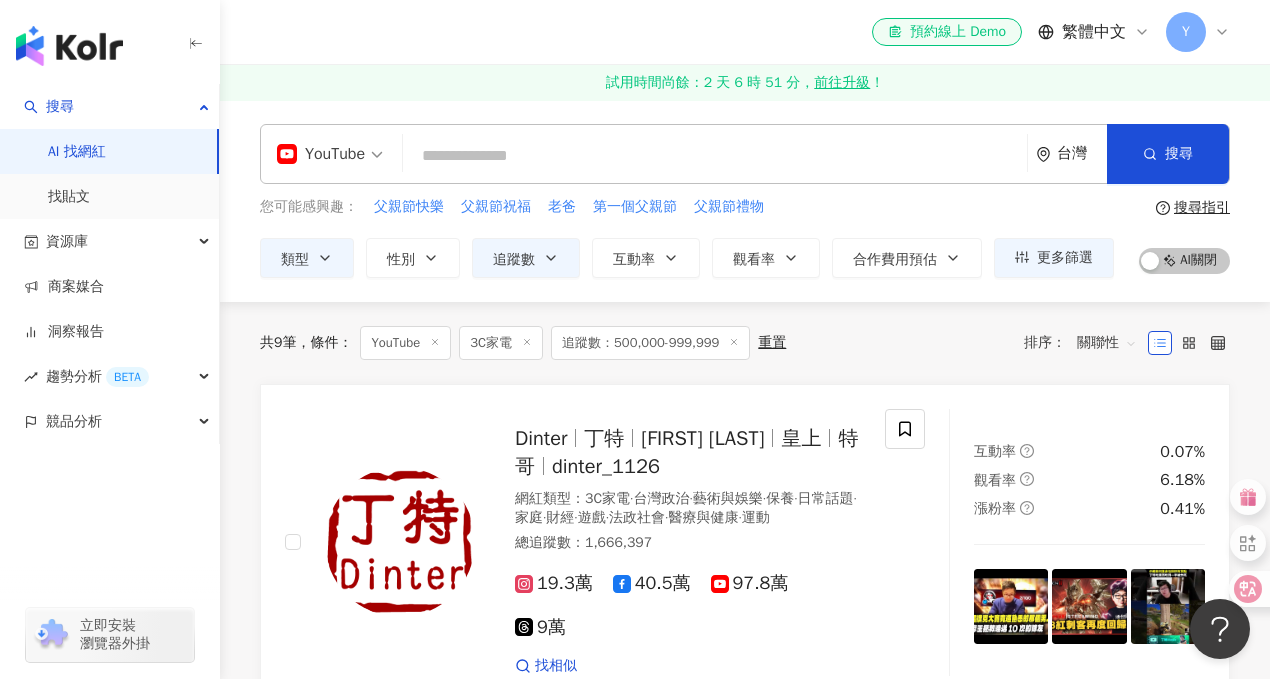 click on "共  9  筆 條件 ： YouTube 3C家電 追蹤數：500,000-999,999 重置 排序： 關聯性" at bounding box center (745, 343) 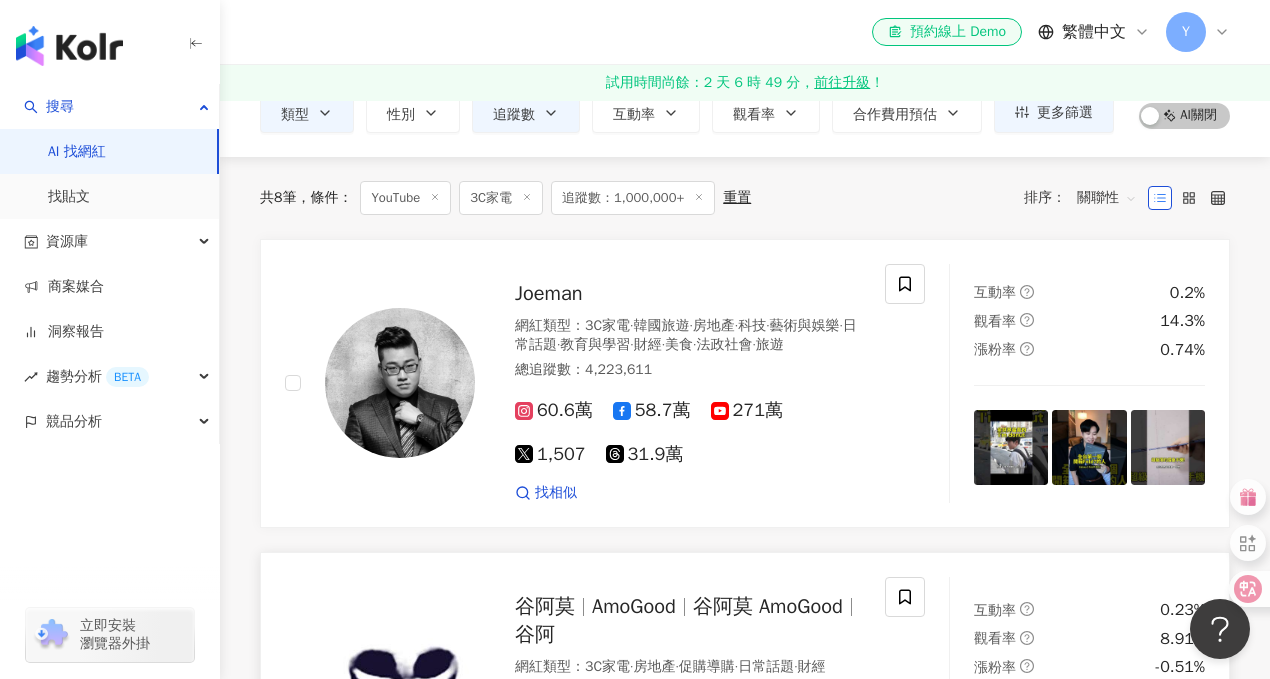 scroll, scrollTop: 0, scrollLeft: 0, axis: both 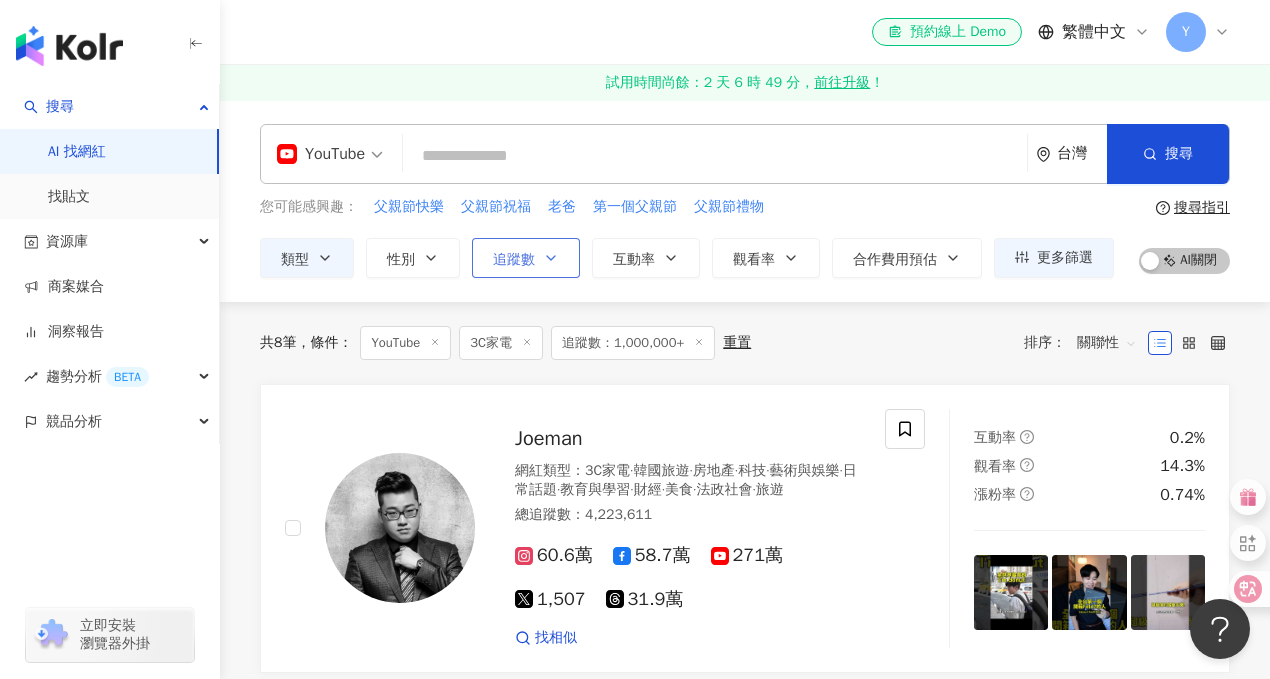 click on "追蹤數" at bounding box center (514, 260) 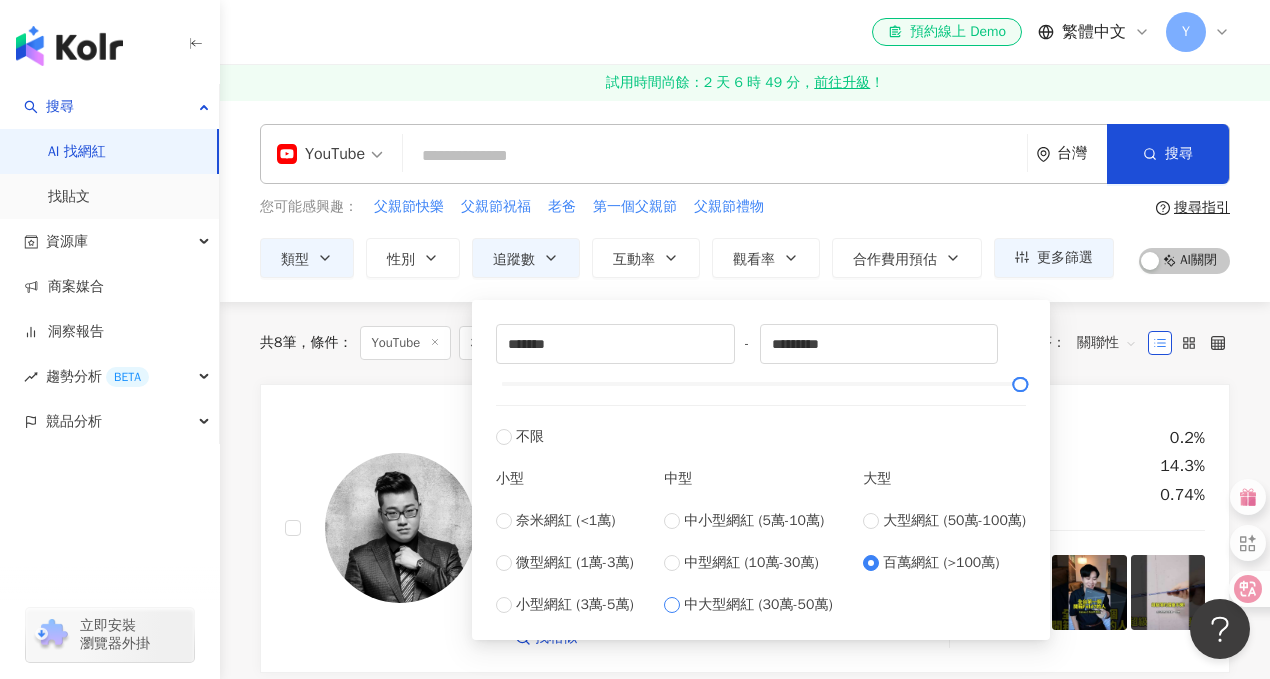 click on "中大型網紅 (30萬-50萬)" at bounding box center (758, 605) 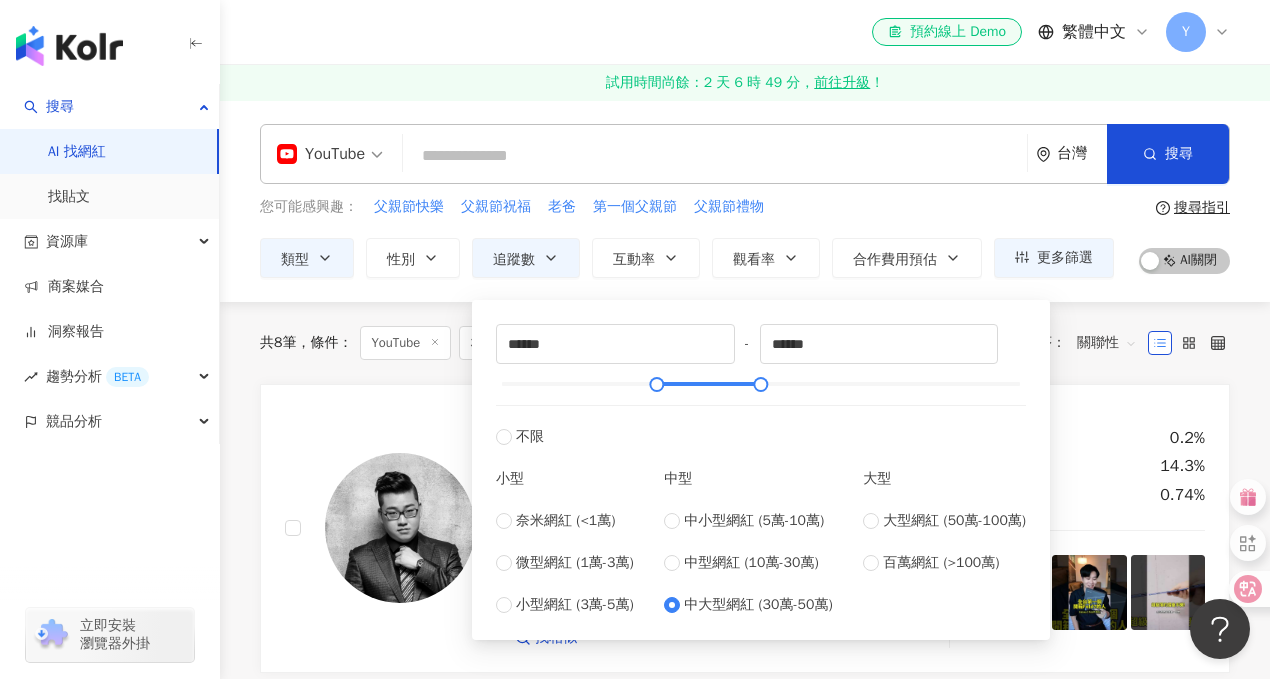 click on "共  8  筆 條件 ： YouTube 3C家電 追蹤數：1,000,000+ 重置 排序： 關聯性" at bounding box center [745, 343] 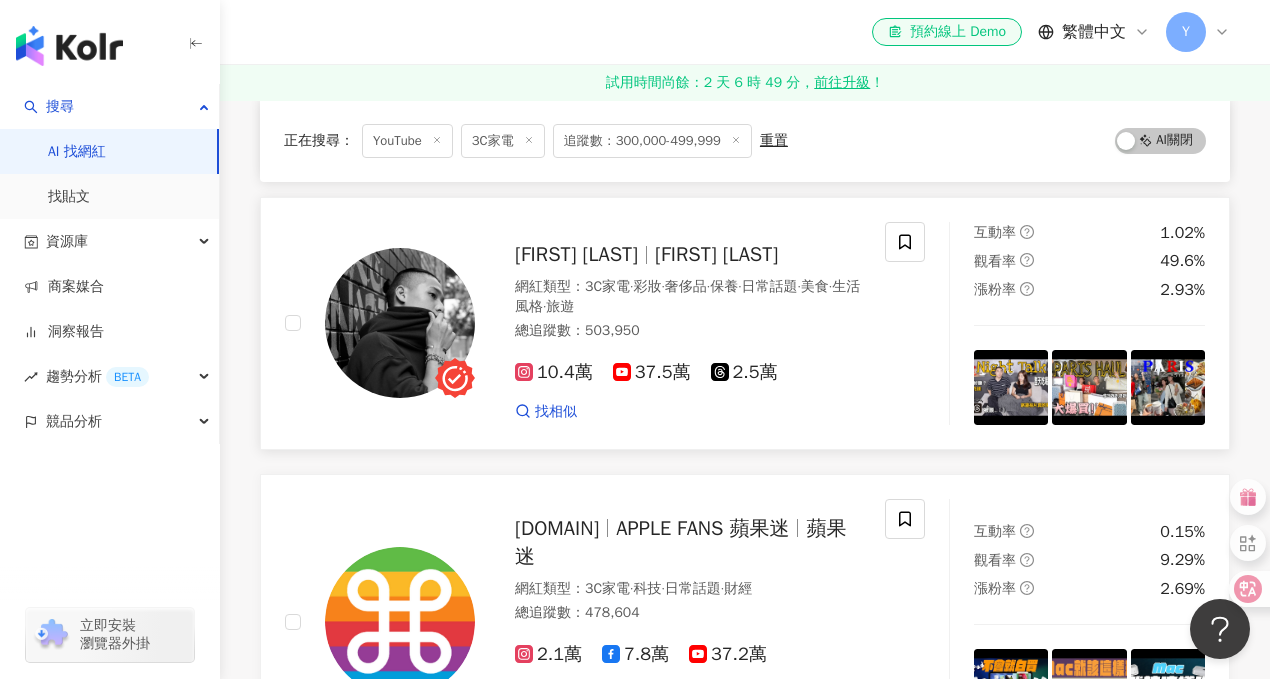 scroll, scrollTop: 959, scrollLeft: 0, axis: vertical 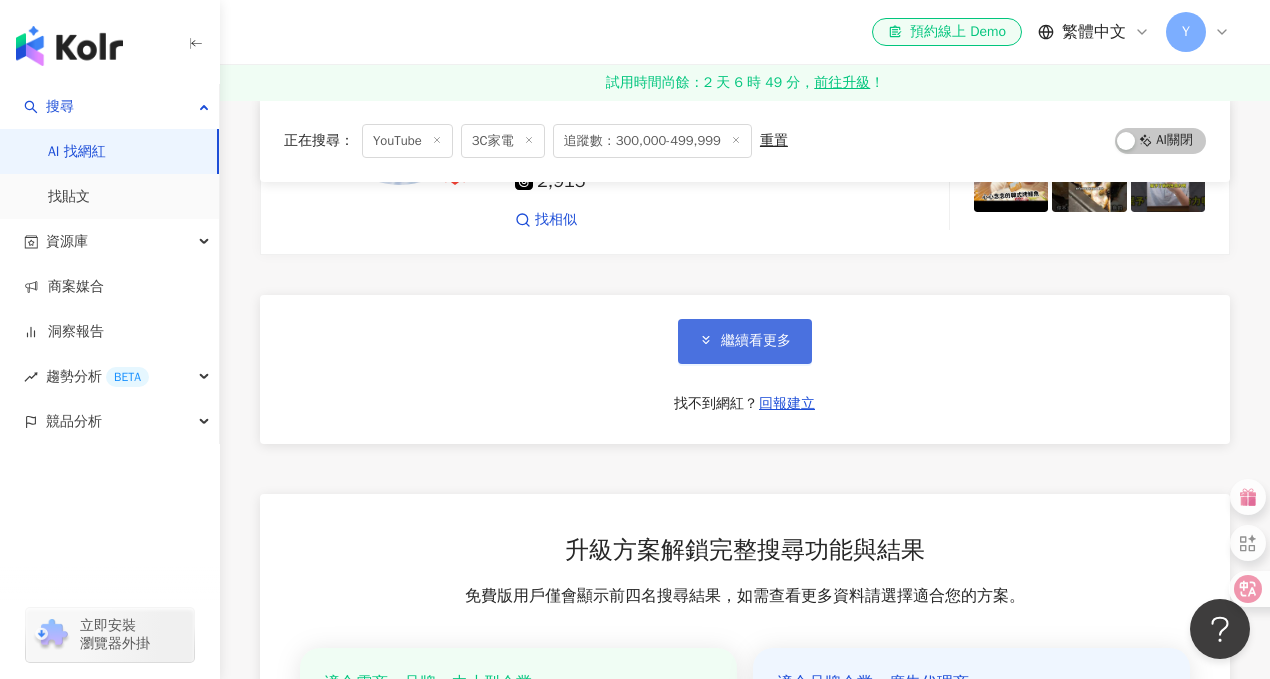 click on "繼續看更多" at bounding box center [745, 341] 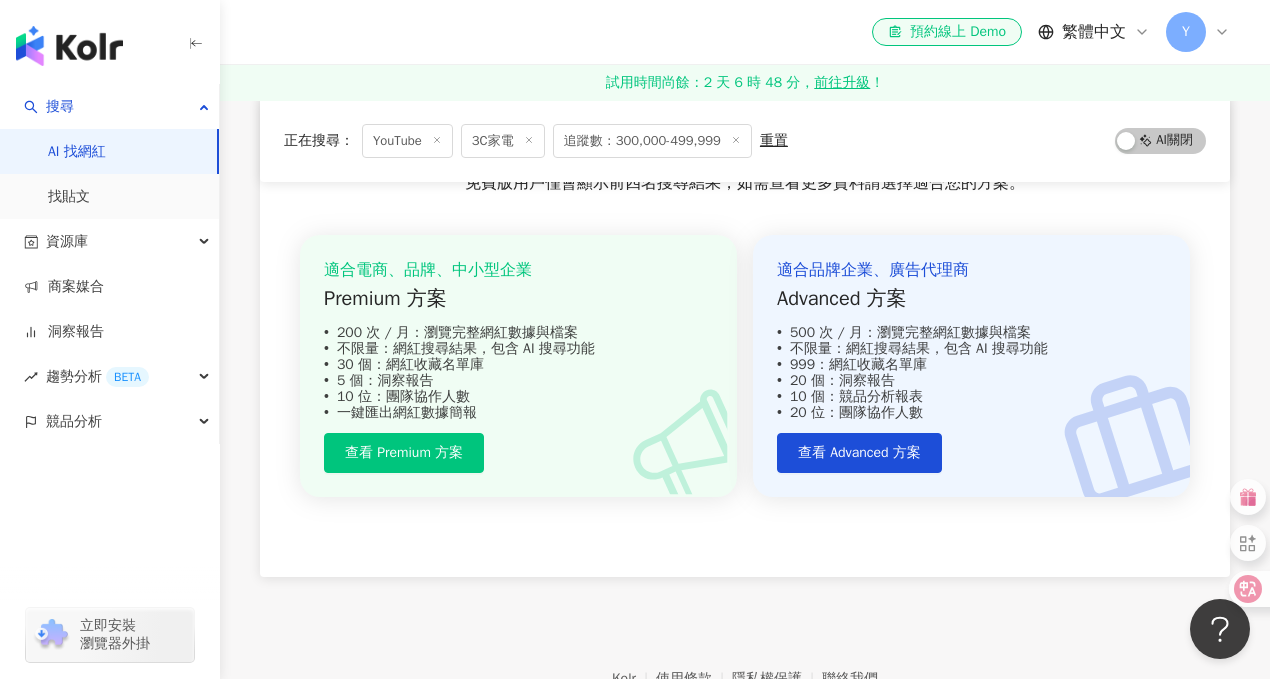 scroll, scrollTop: 0, scrollLeft: 0, axis: both 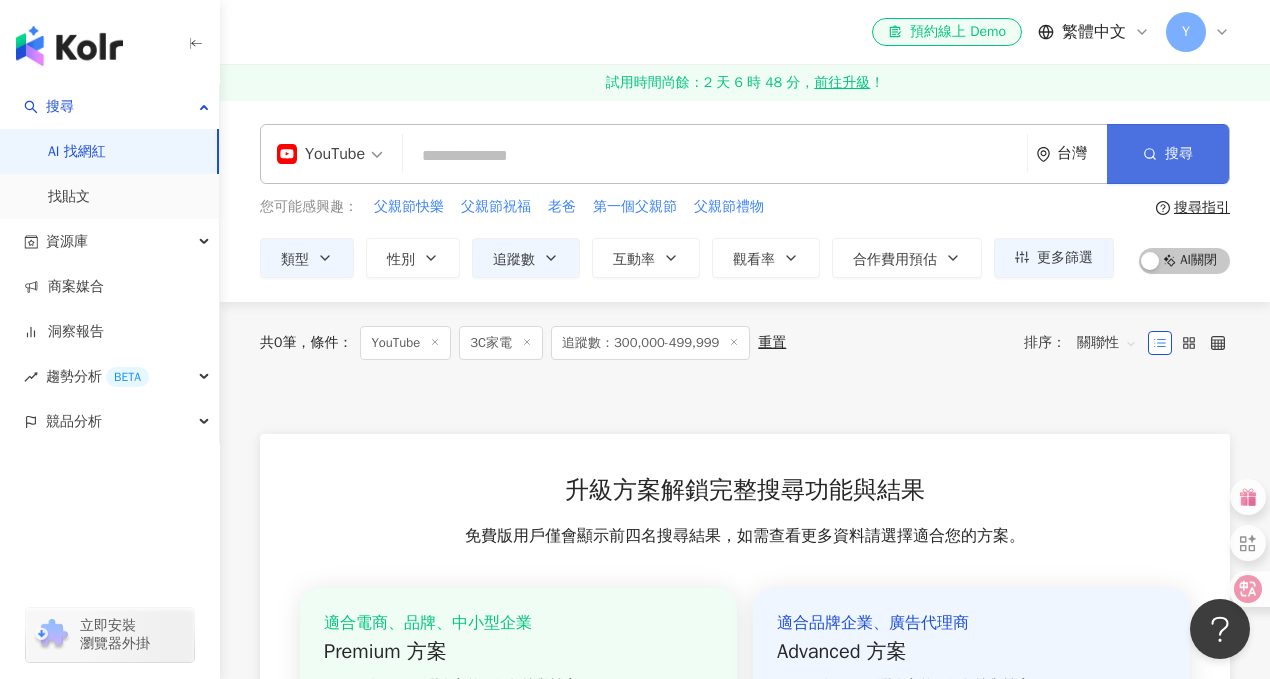 click on "搜尋" at bounding box center (1168, 154) 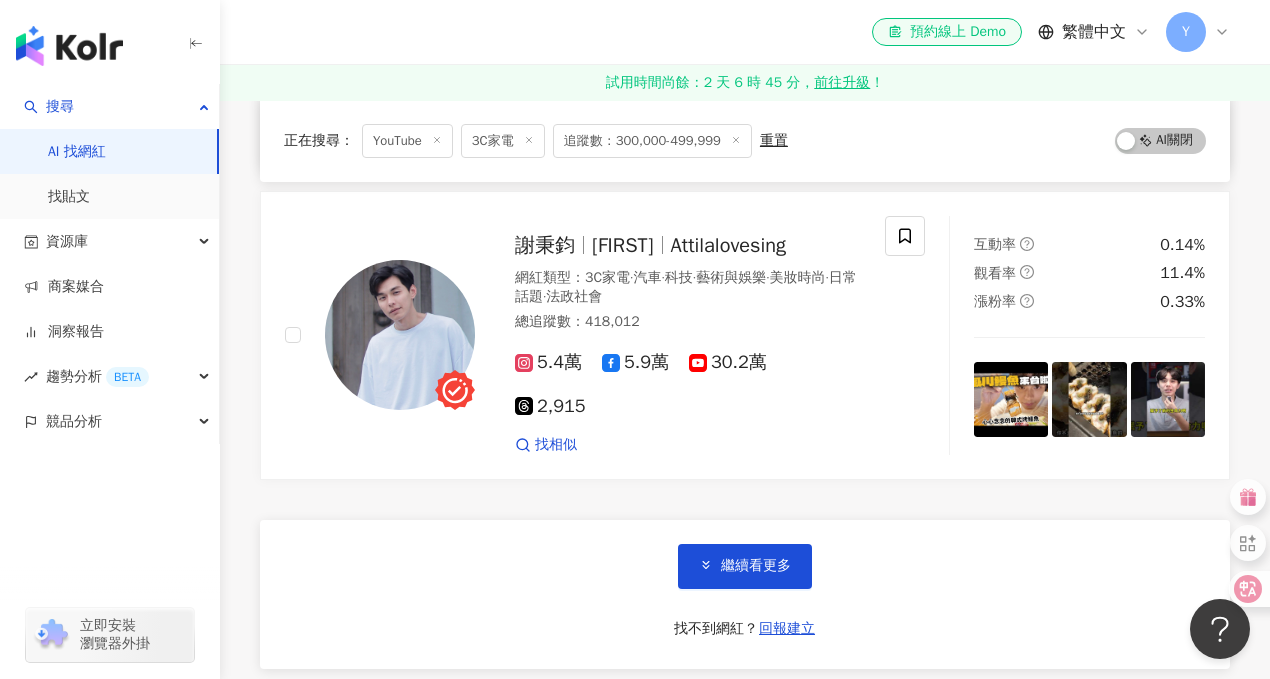 scroll, scrollTop: 3508, scrollLeft: 0, axis: vertical 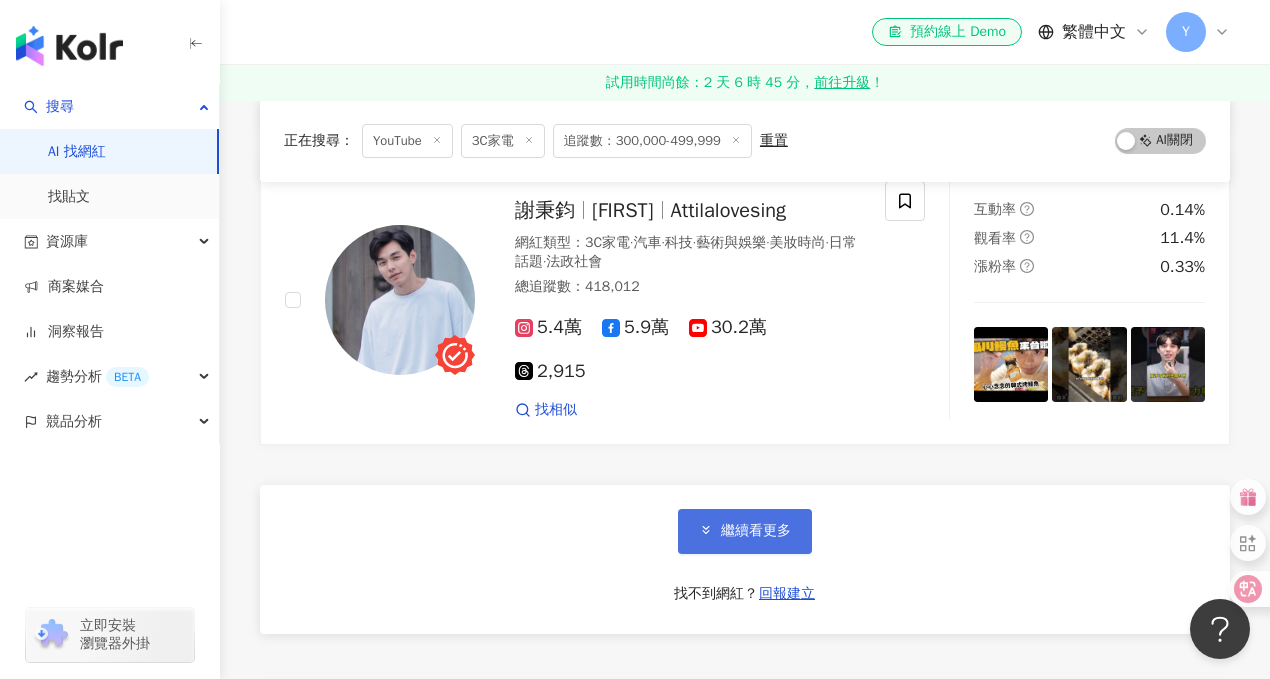 click on "繼續看更多" at bounding box center [756, 531] 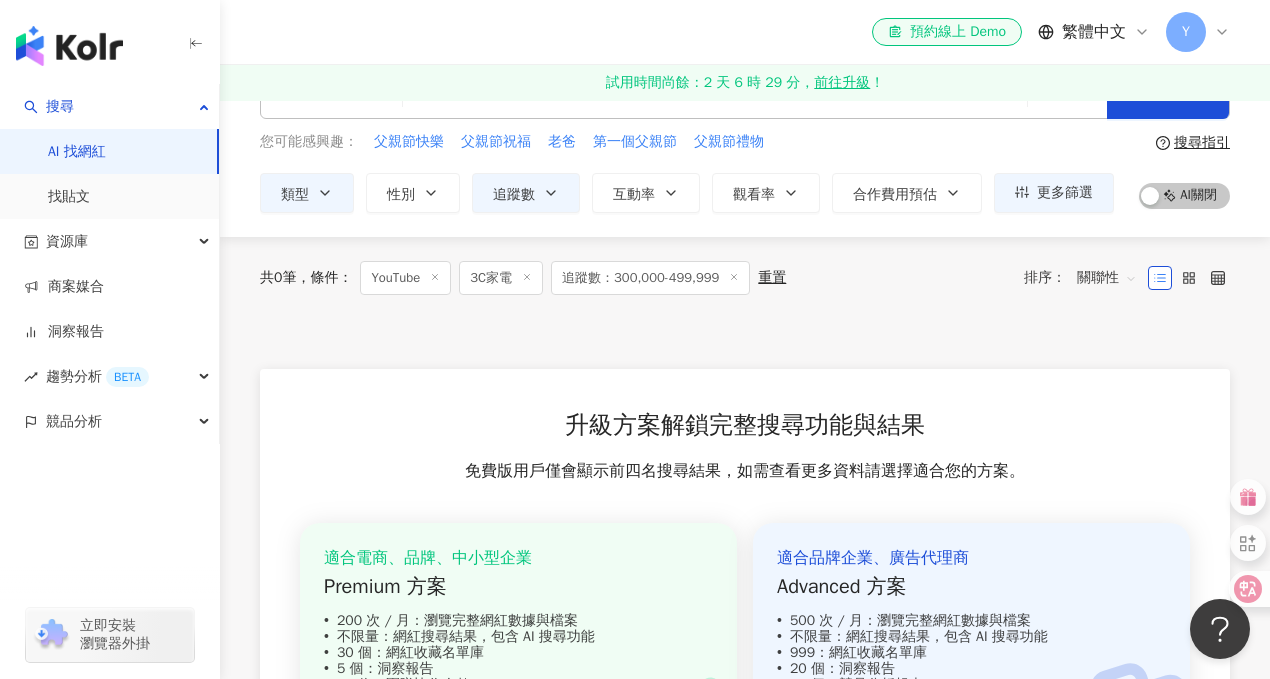 scroll, scrollTop: 0, scrollLeft: 0, axis: both 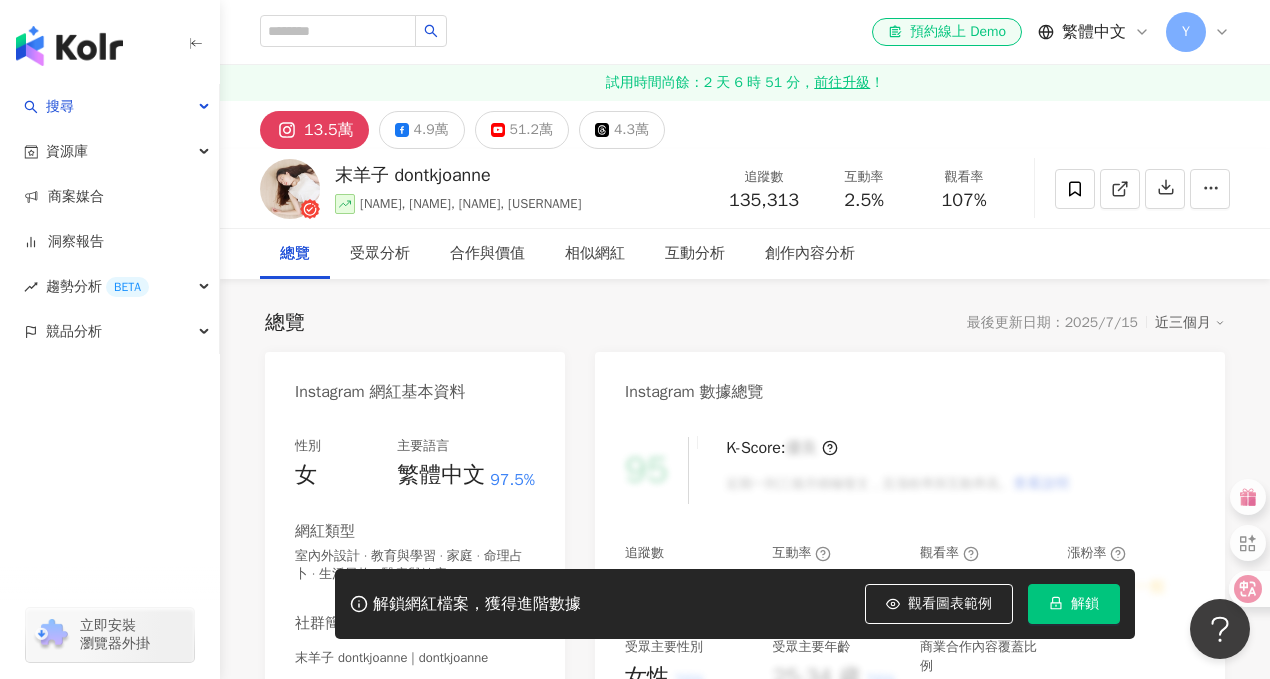 drag, startPoint x: 341, startPoint y: 171, endPoint x: 529, endPoint y: 174, distance: 188.02394 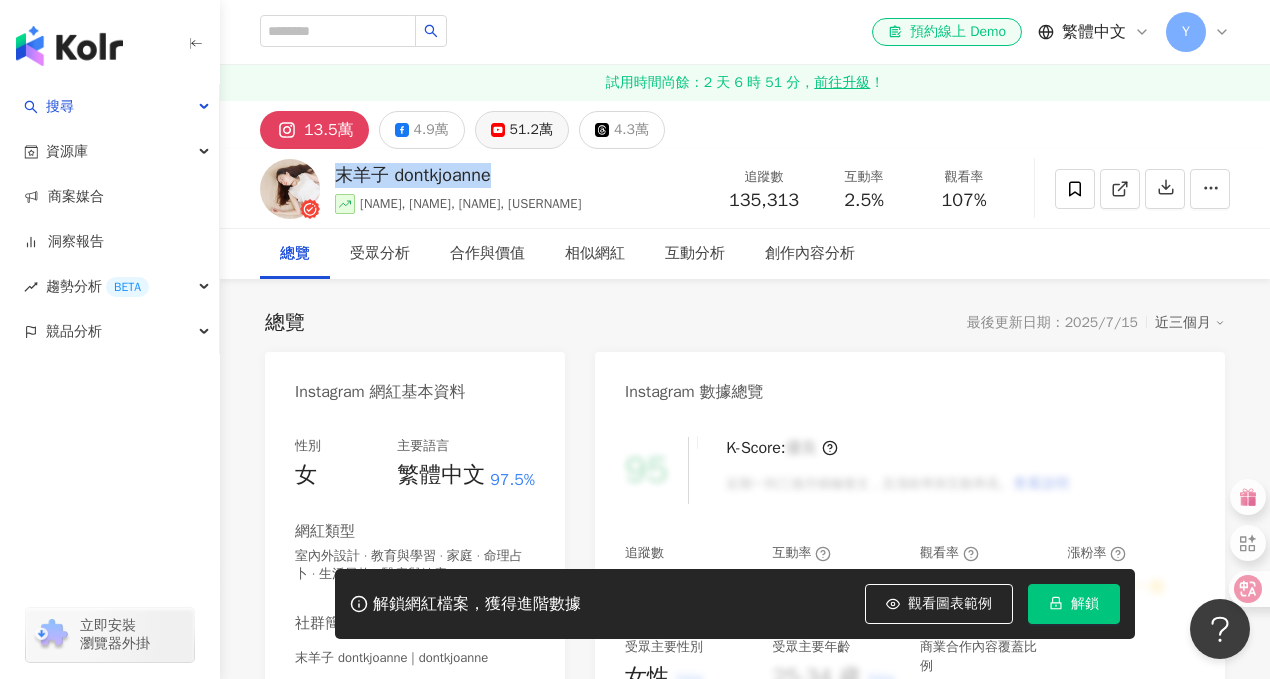 click on "51.2萬" at bounding box center (531, 130) 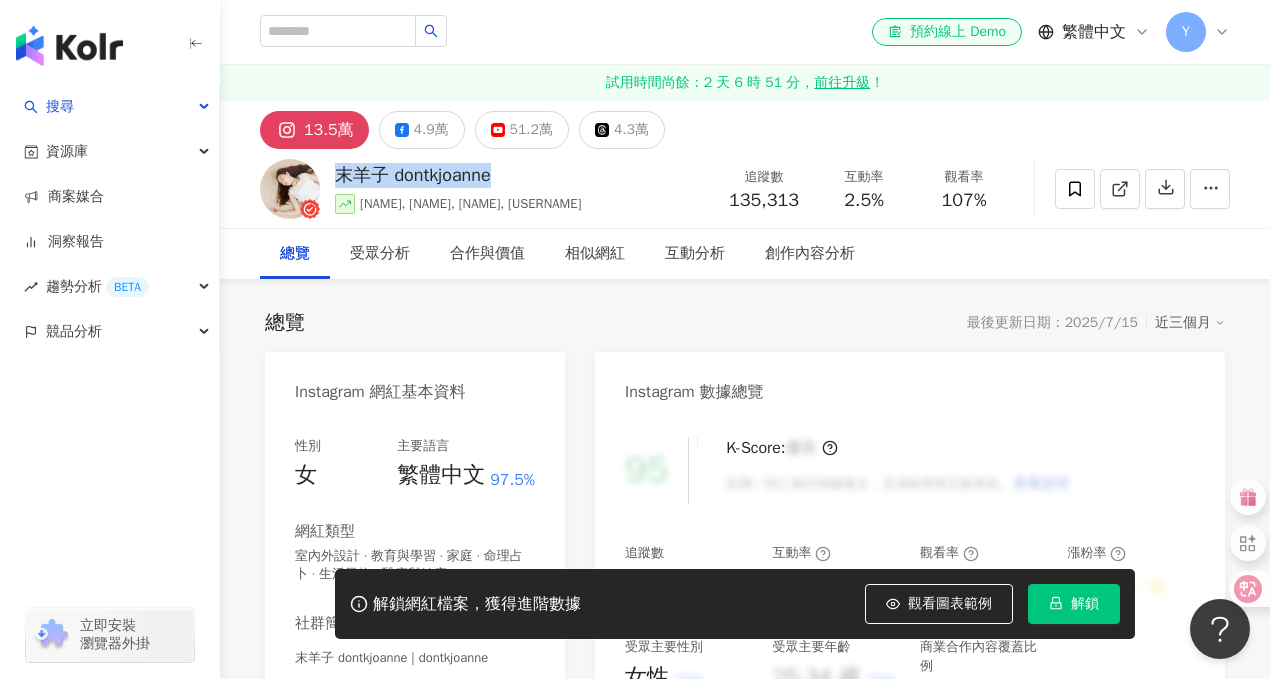click on "總覽 最後更新日期：2025/7/15 近三個月" at bounding box center [745, 323] 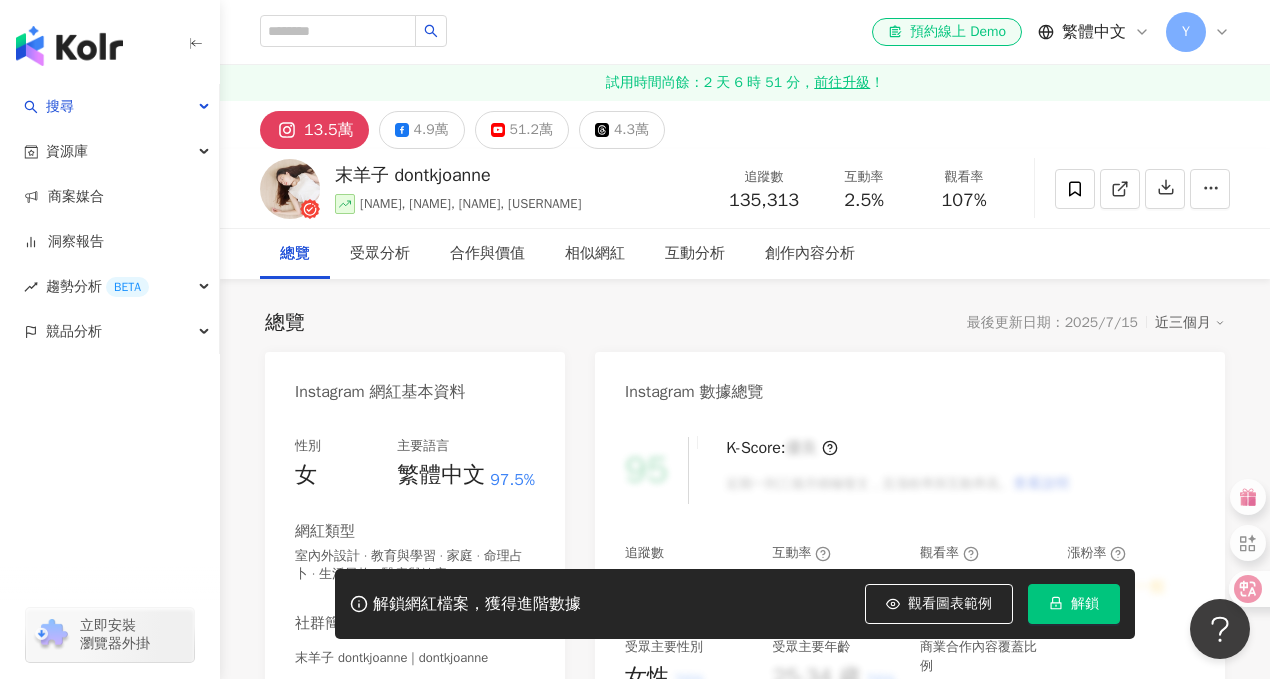 click on "https://www.instagram.com/dontkjoanne/" at bounding box center (425, 693) 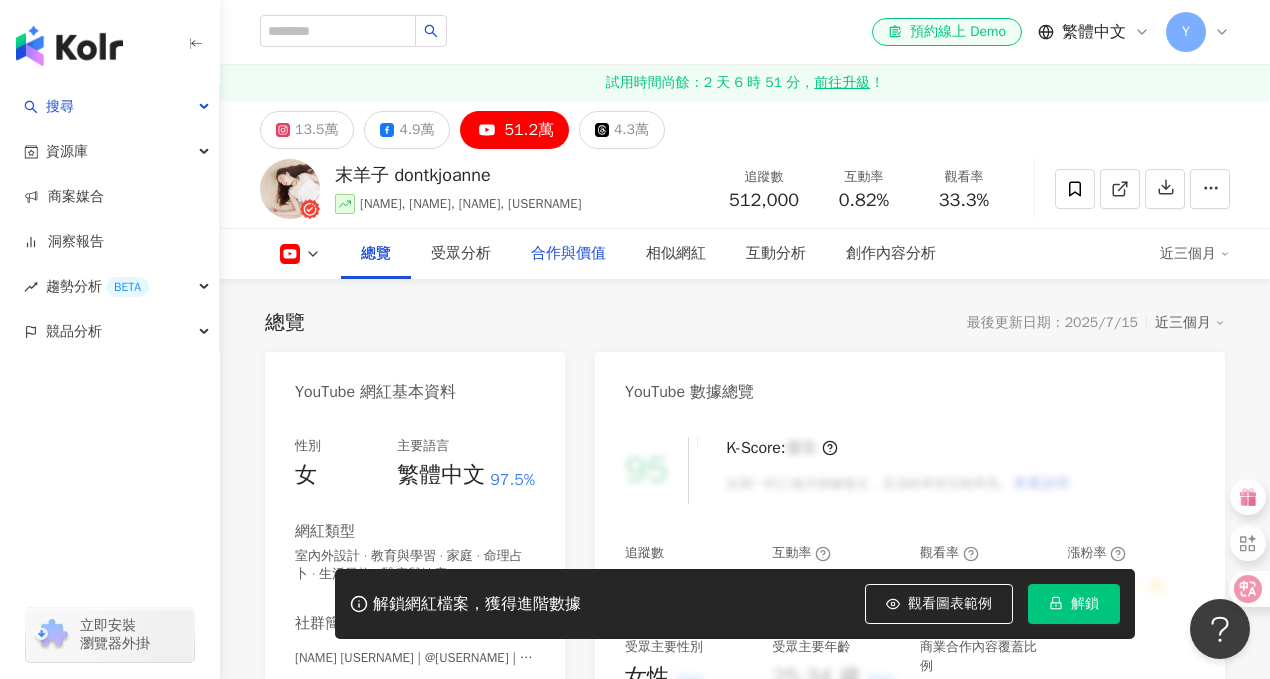 scroll, scrollTop: 364, scrollLeft: 0, axis: vertical 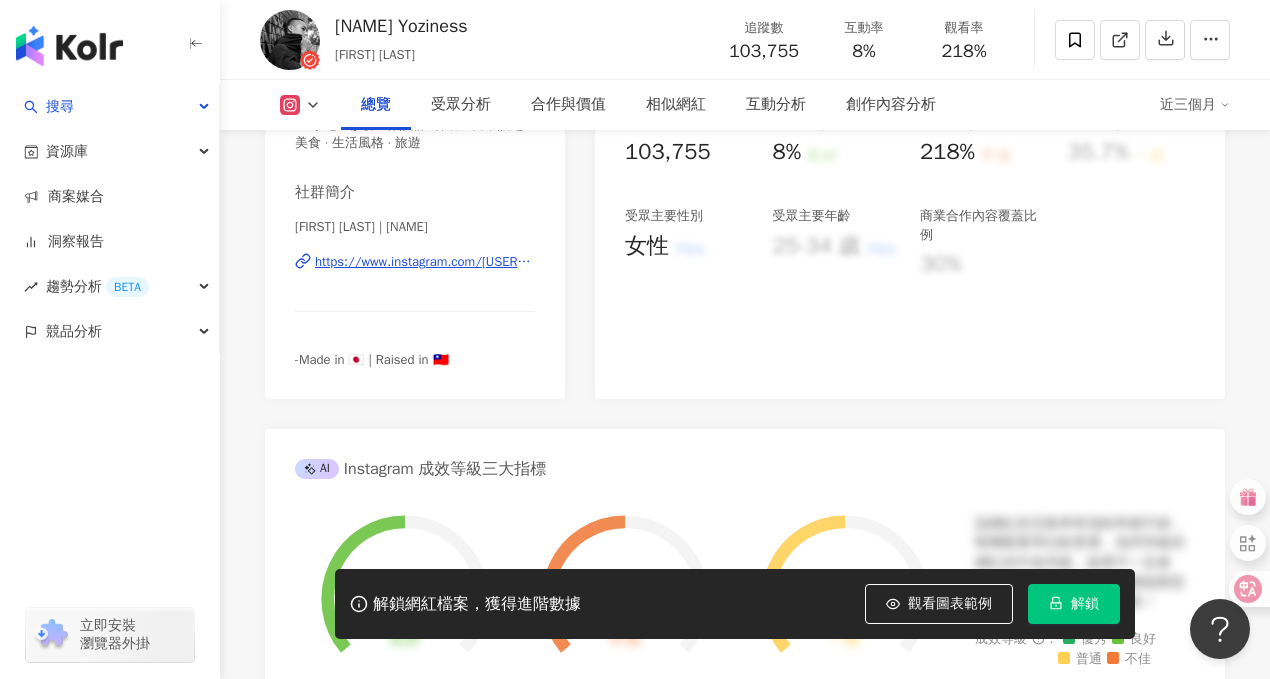 click on "https://www.instagram.com/yoshihikoshindo/" at bounding box center [425, 262] 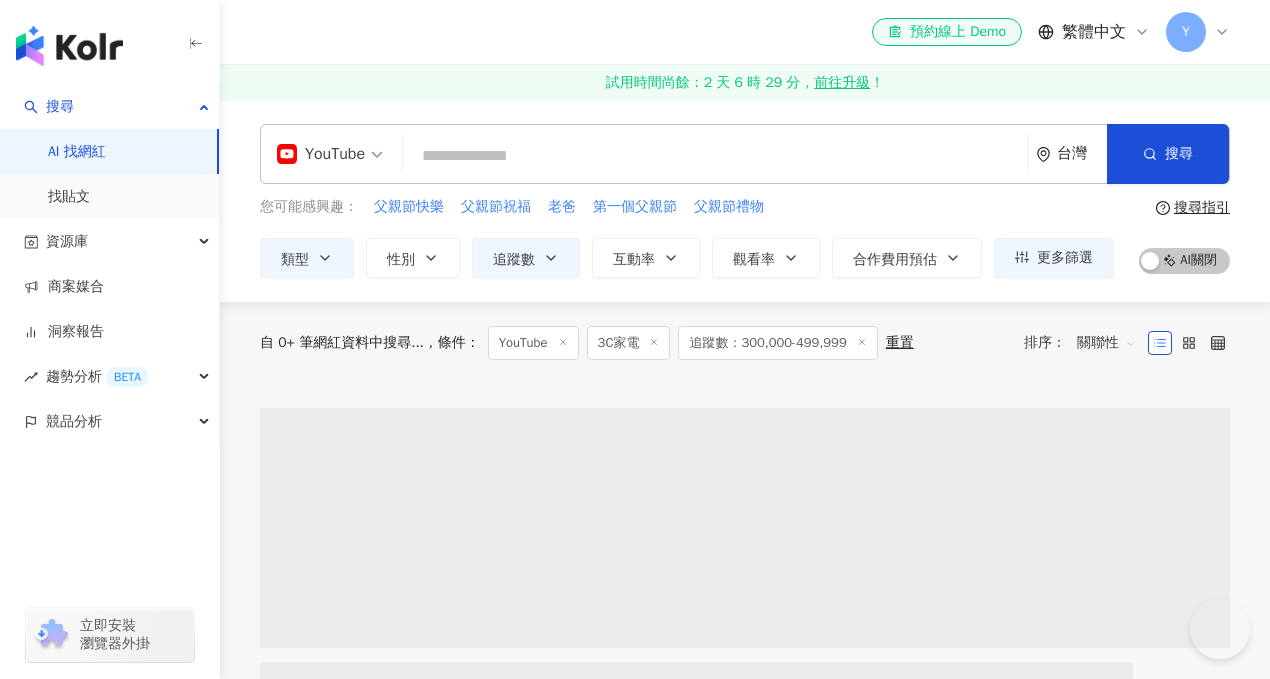 scroll, scrollTop: 0, scrollLeft: 0, axis: both 